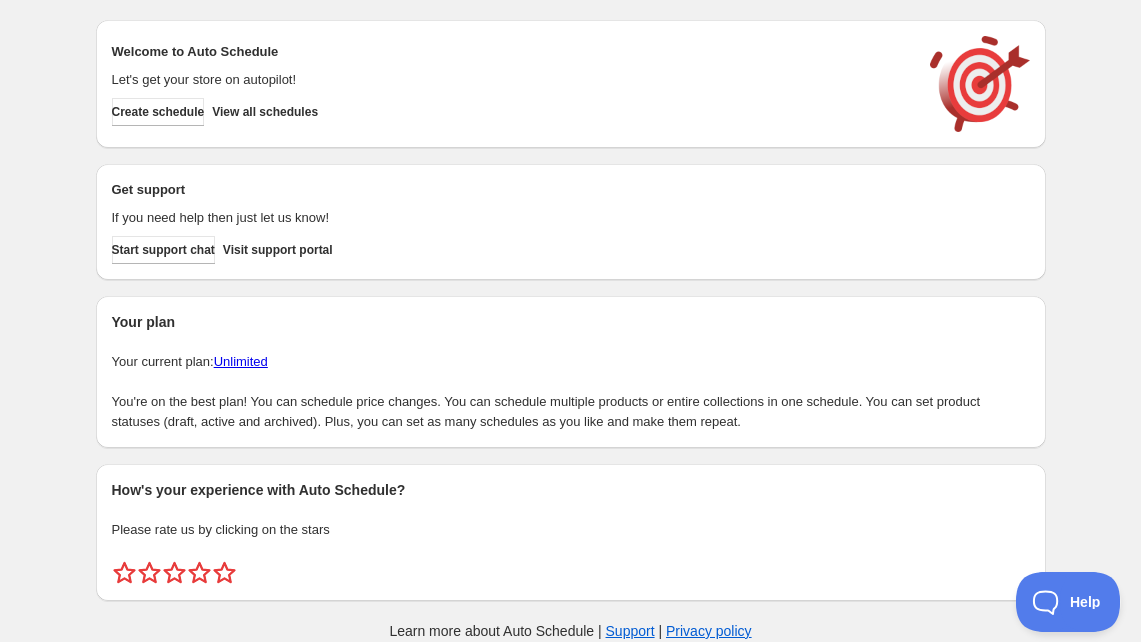 scroll, scrollTop: 0, scrollLeft: 0, axis: both 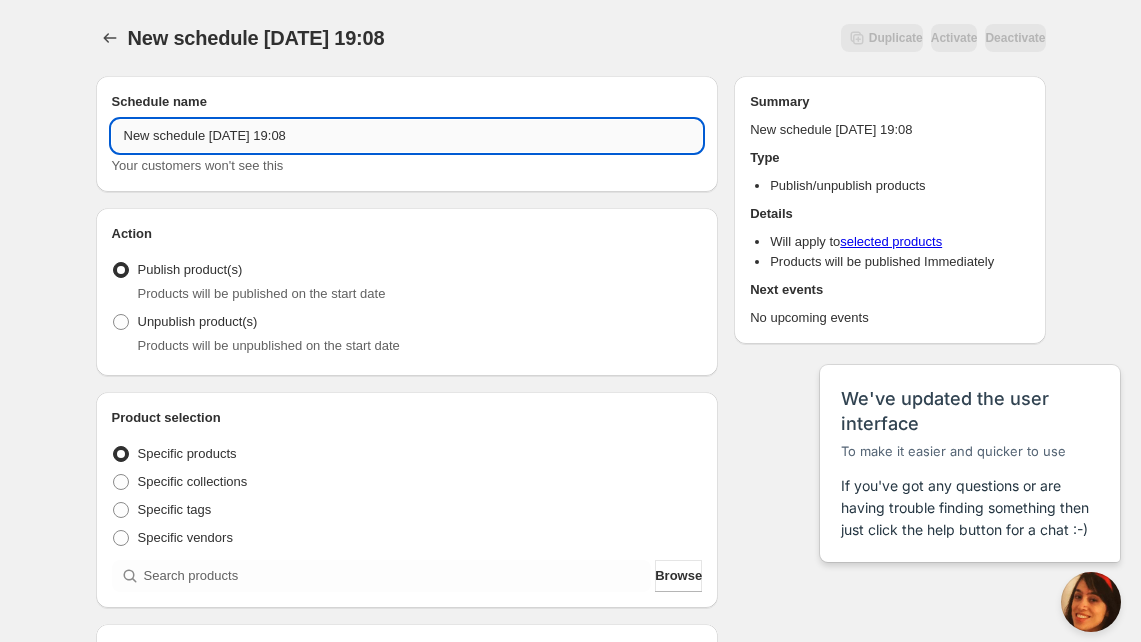 click on "New schedule [DATE] 19:08" at bounding box center [407, 136] 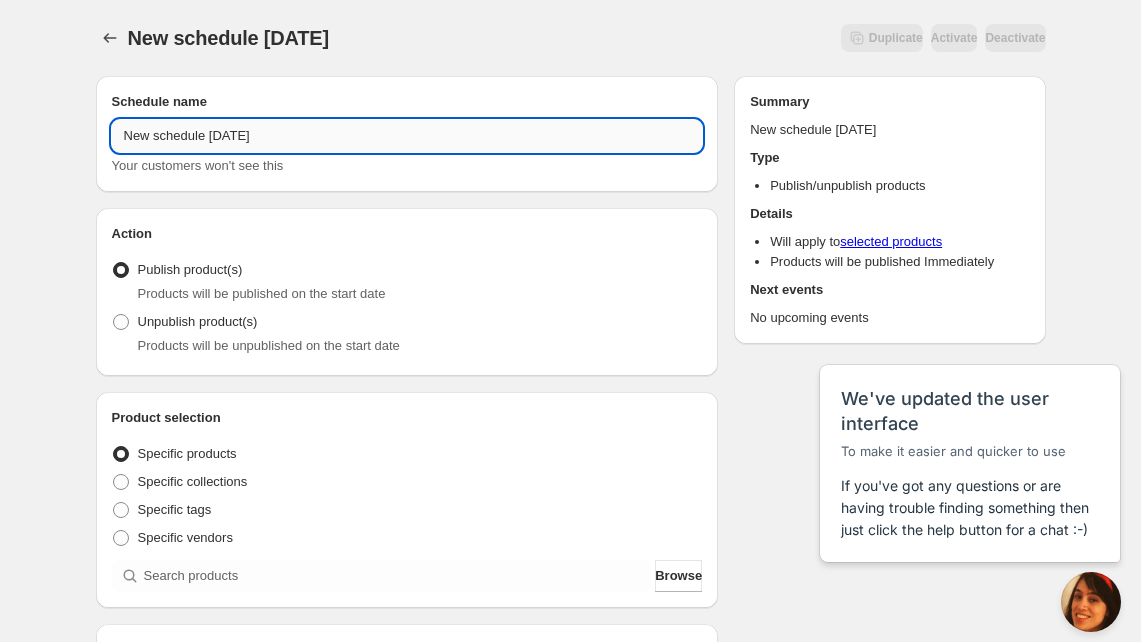 click on "New schedule [DATE]" at bounding box center [407, 136] 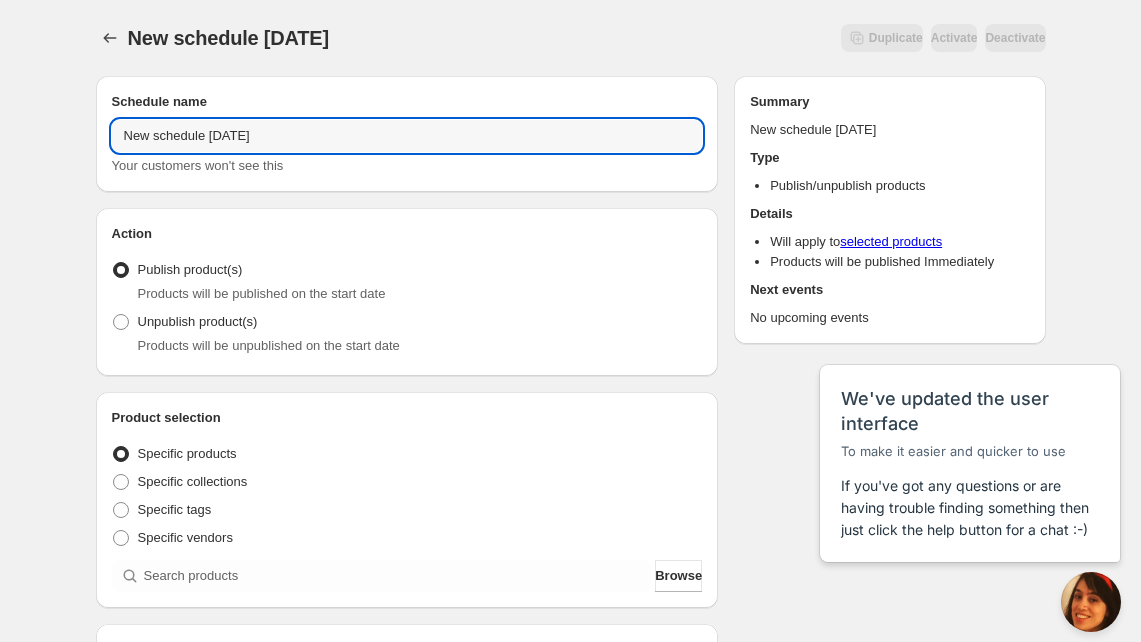 drag, startPoint x: 207, startPoint y: 138, endPoint x: 109, endPoint y: 138, distance: 98 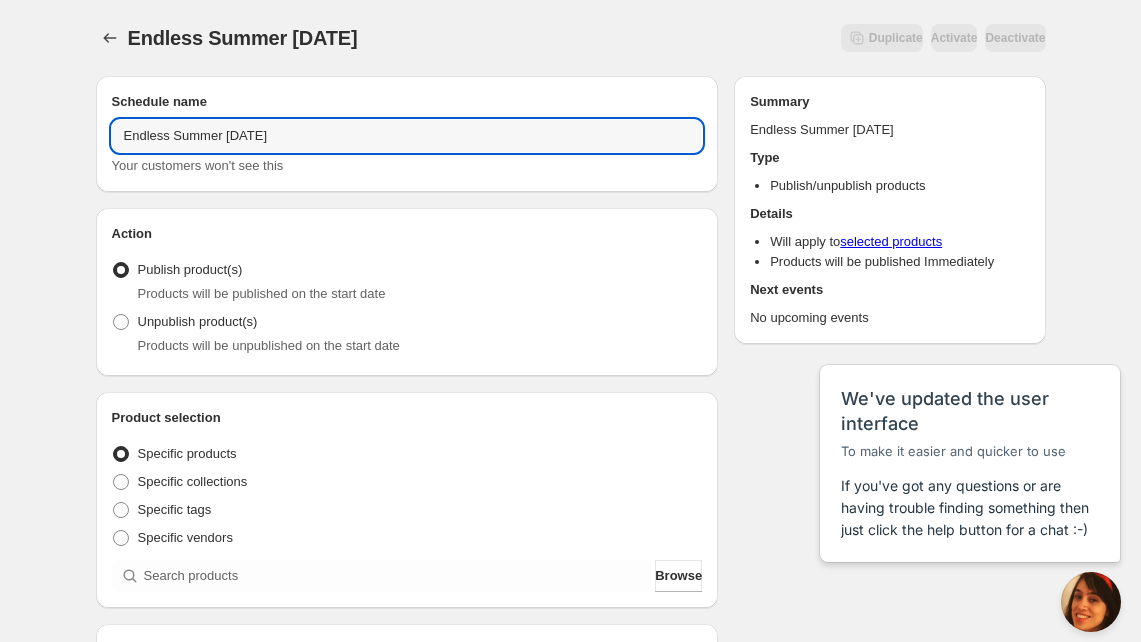 type on "Endless Summer [DATE]" 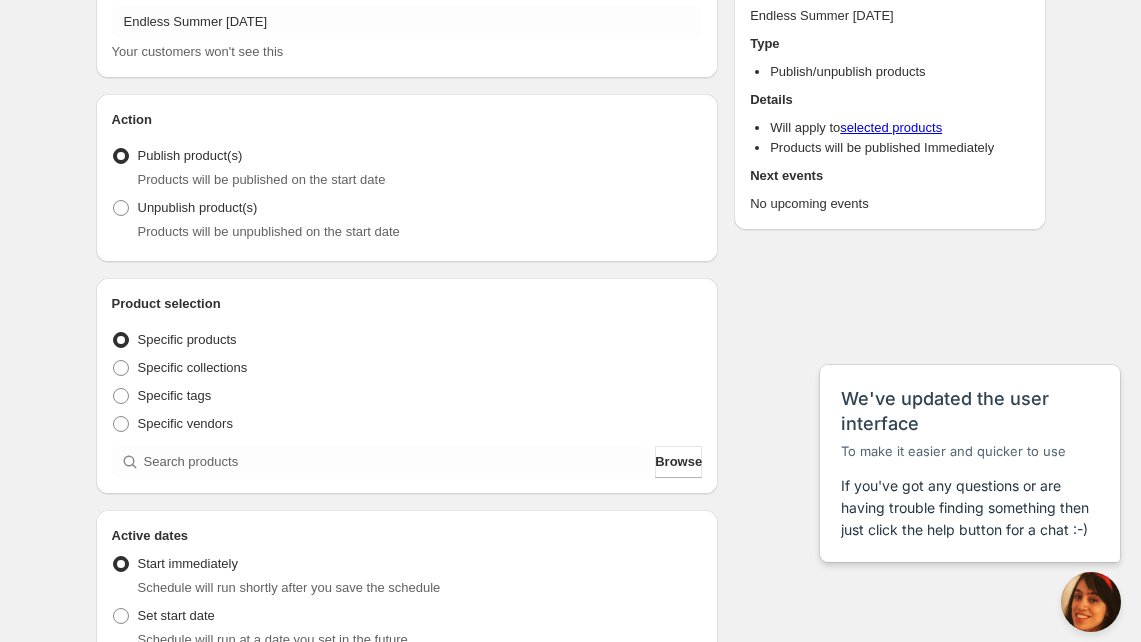 scroll, scrollTop: 124, scrollLeft: 0, axis: vertical 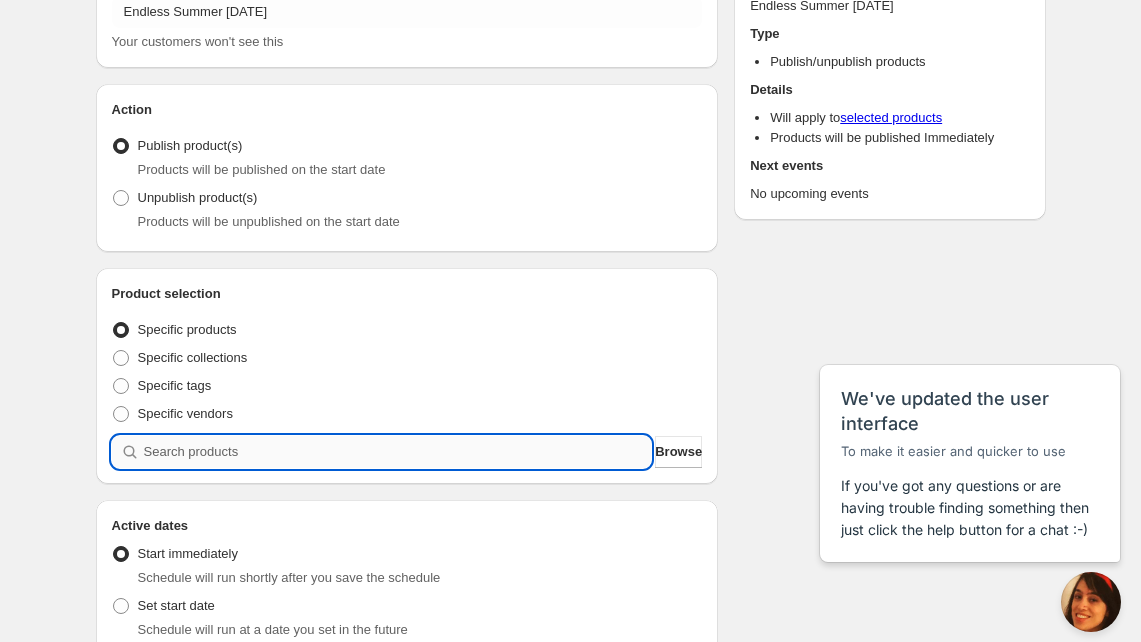 click at bounding box center [398, 452] 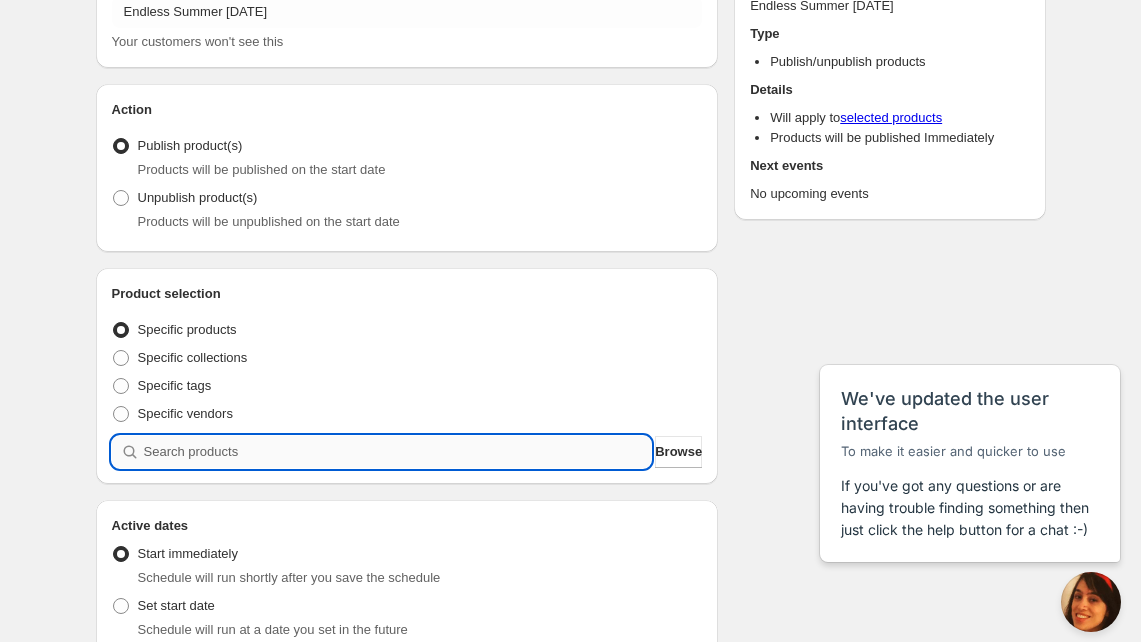 type on "0" 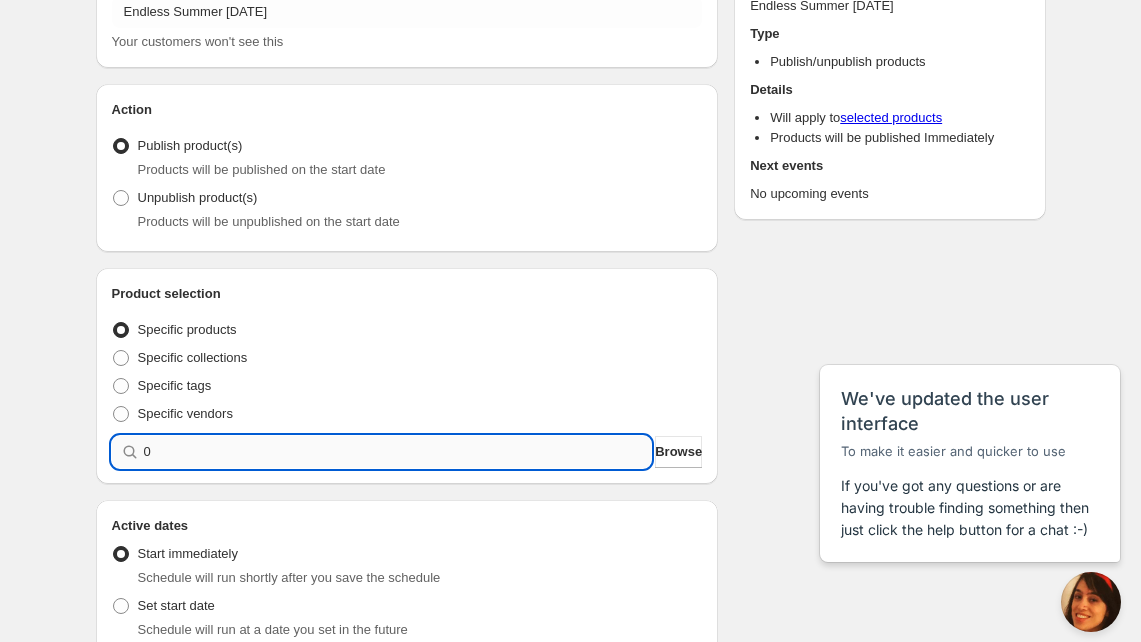 type 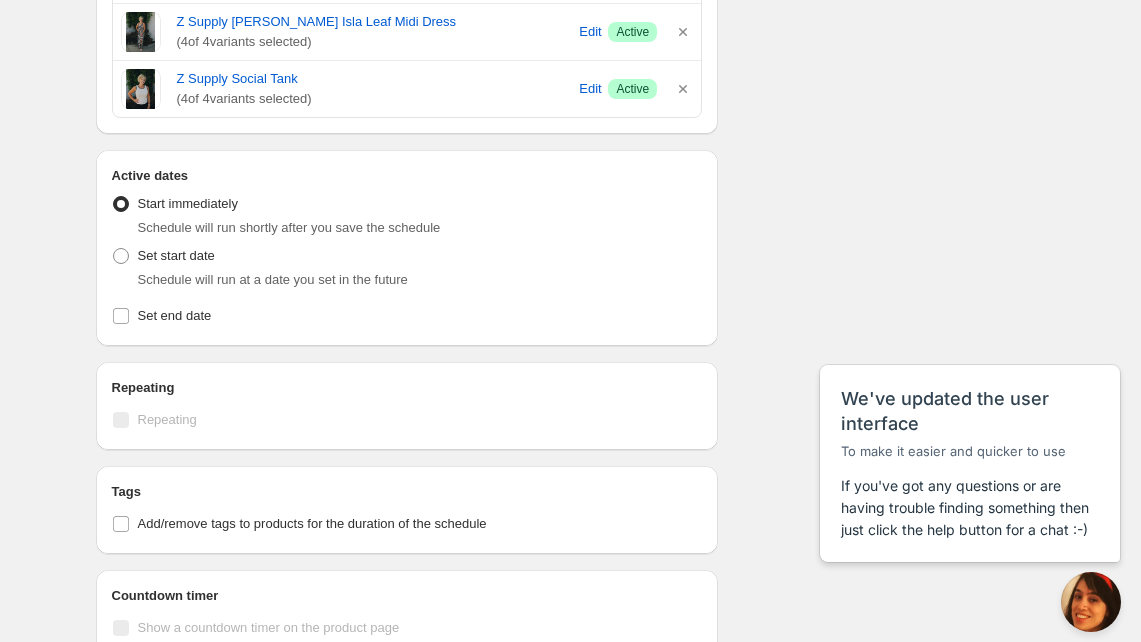 scroll, scrollTop: 2023, scrollLeft: 0, axis: vertical 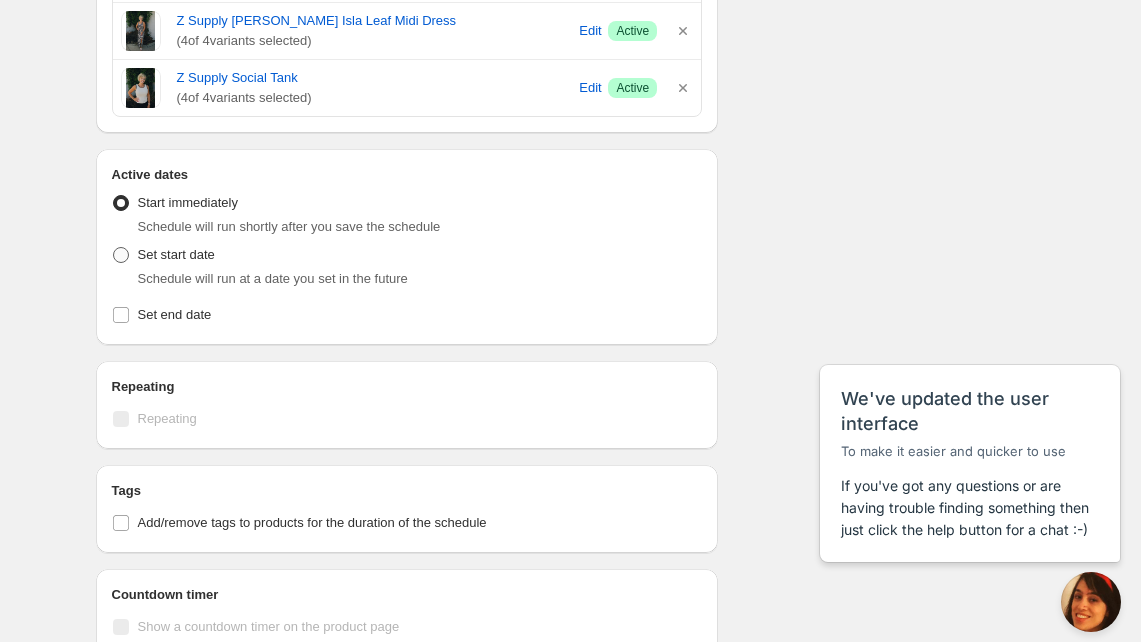 click at bounding box center (121, 255) 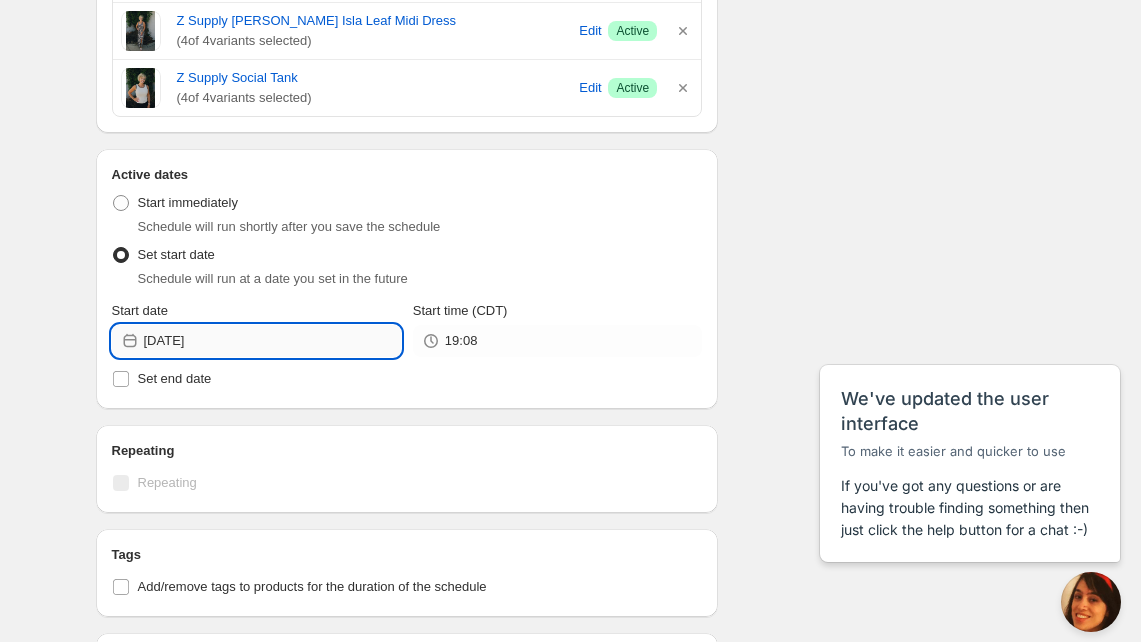 click on "[DATE]" at bounding box center (272, 341) 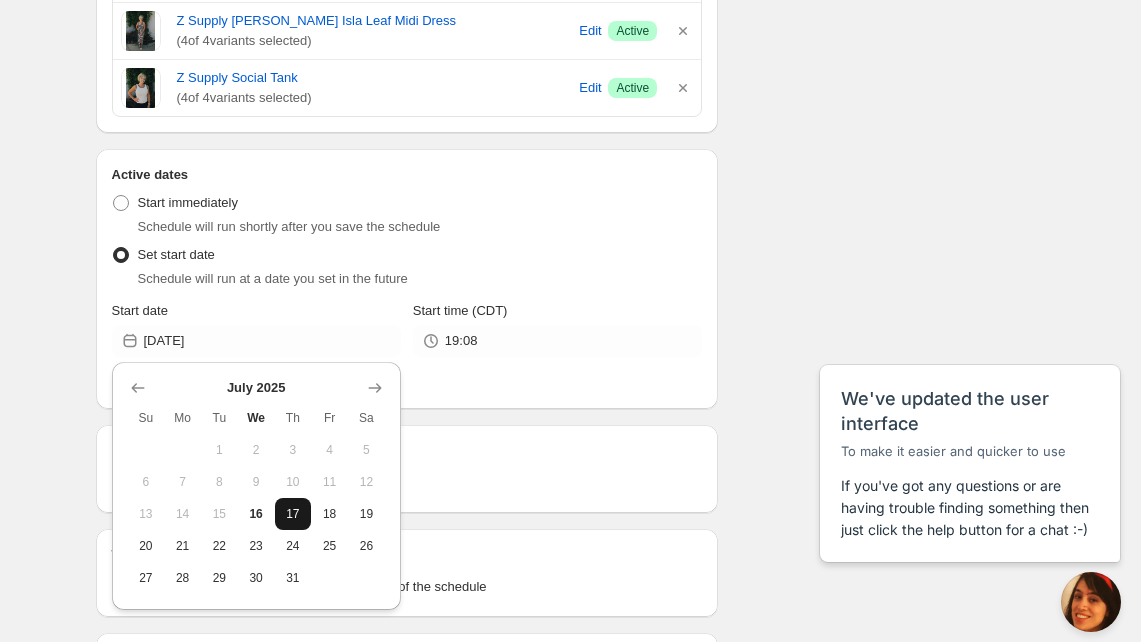 click on "17" at bounding box center (293, 514) 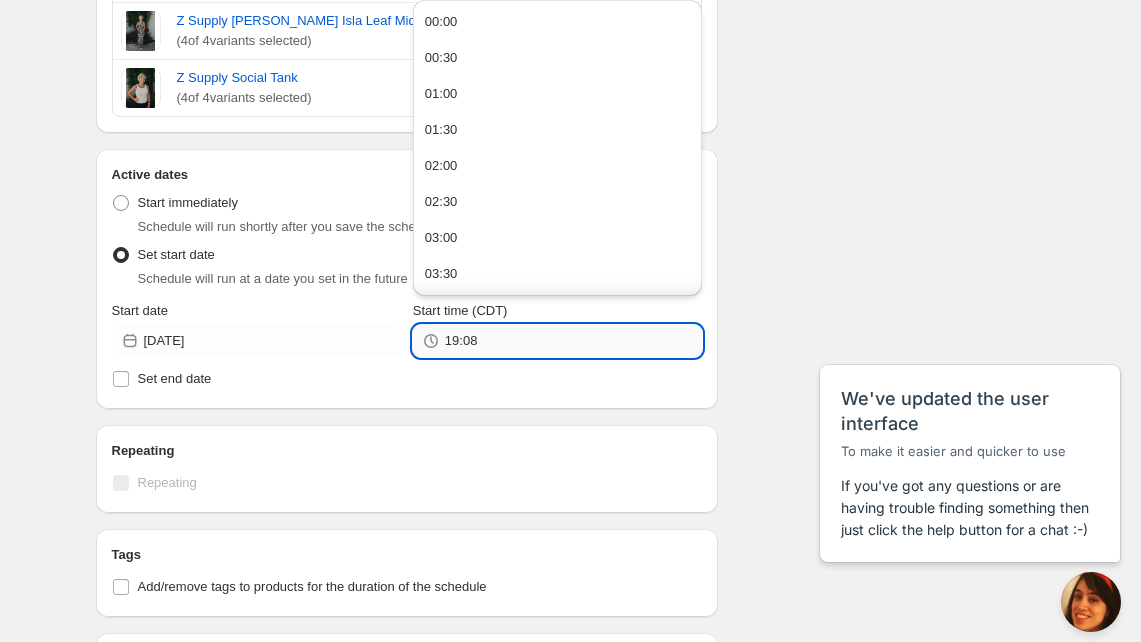click on "19:08" at bounding box center (573, 341) 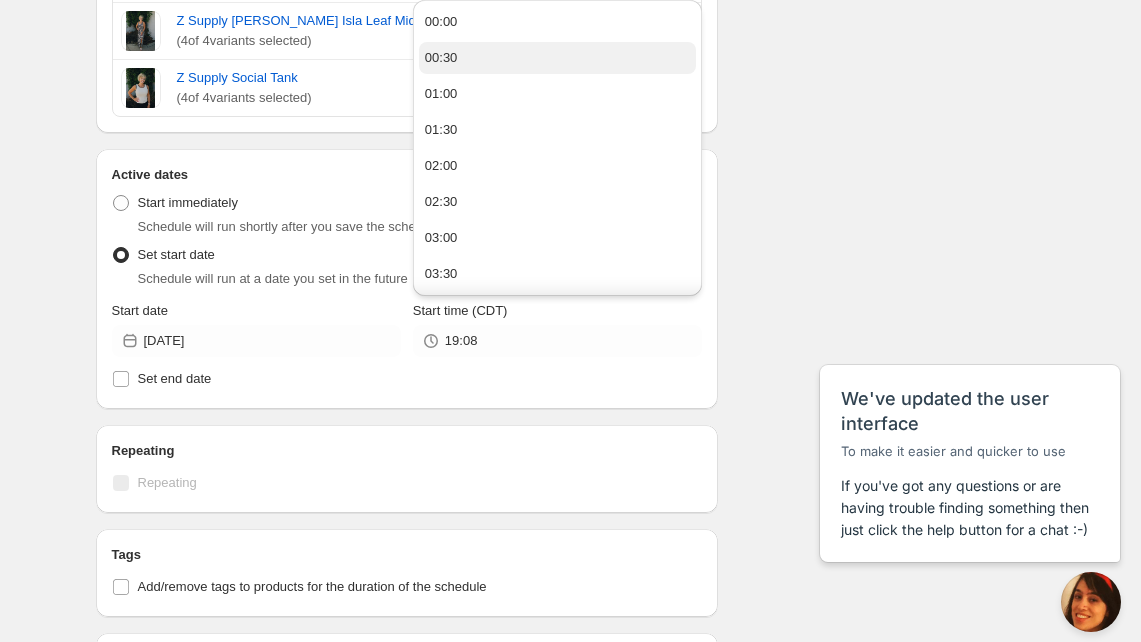 click on "00:30" at bounding box center (557, 58) 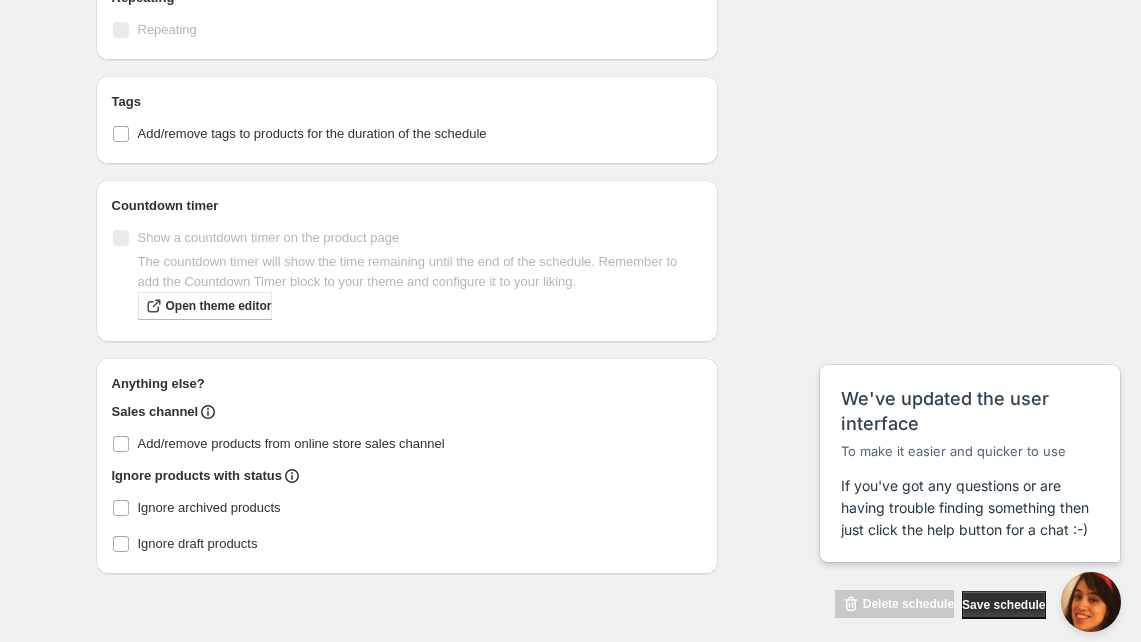 scroll, scrollTop: 2493, scrollLeft: 0, axis: vertical 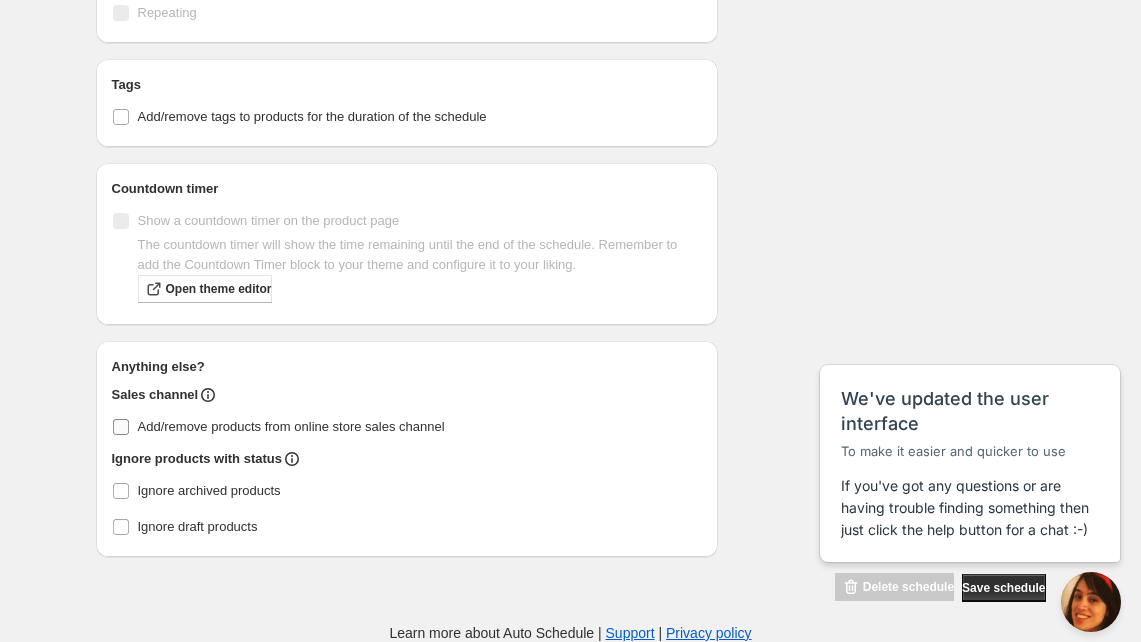 click on "Add/remove products from online store sales channel" at bounding box center [121, 427] 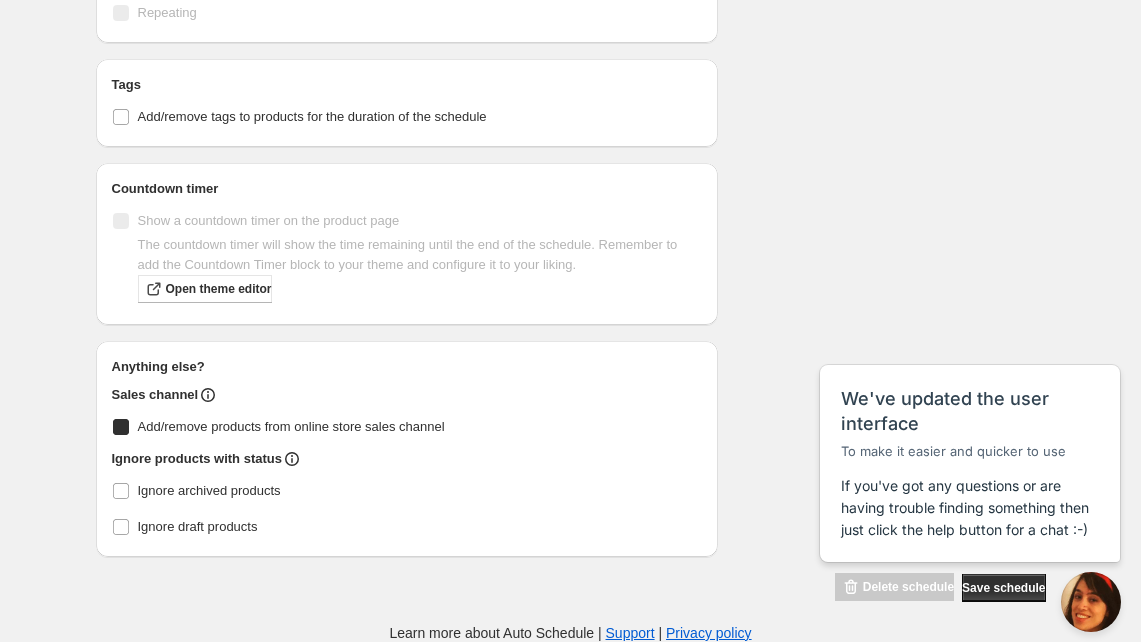 checkbox on "true" 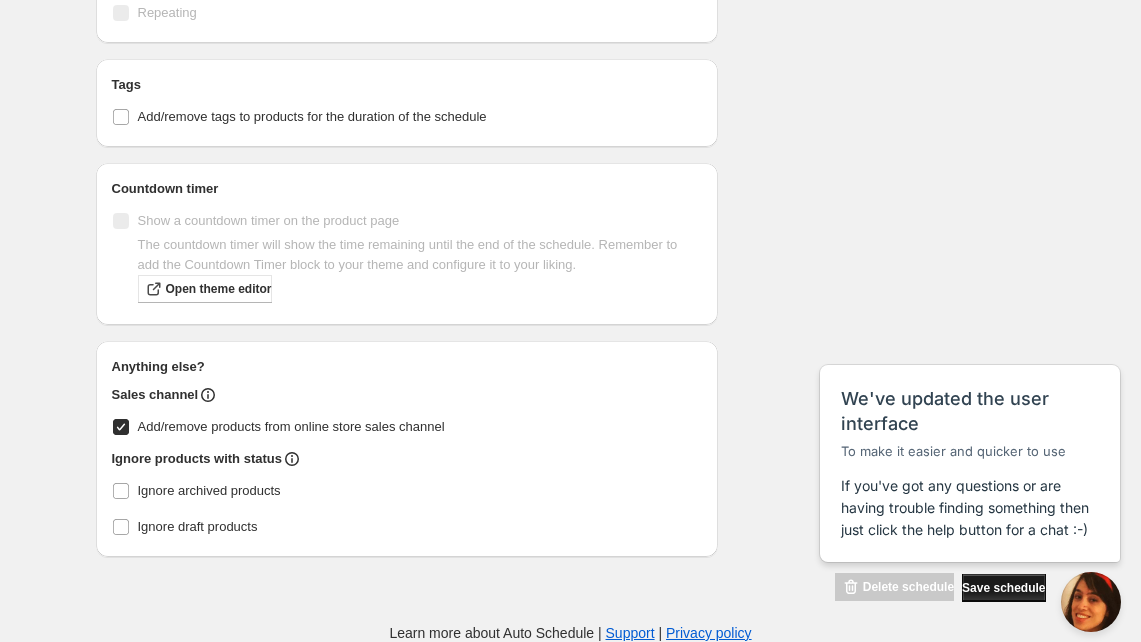click on "Save schedule" at bounding box center [1003, 588] 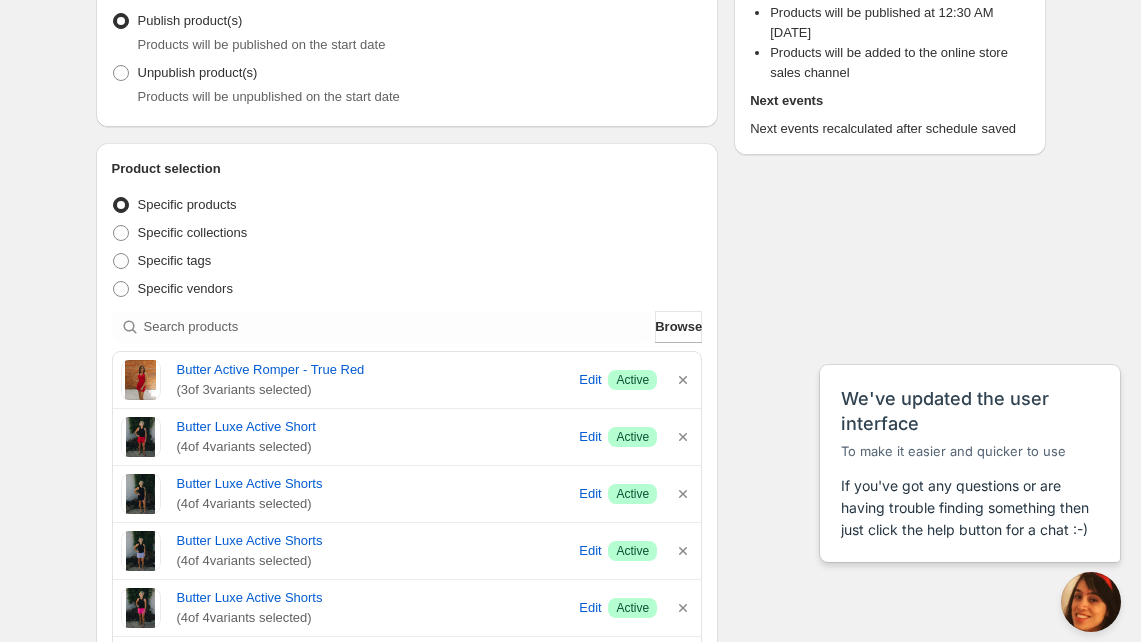 scroll, scrollTop: 0, scrollLeft: 0, axis: both 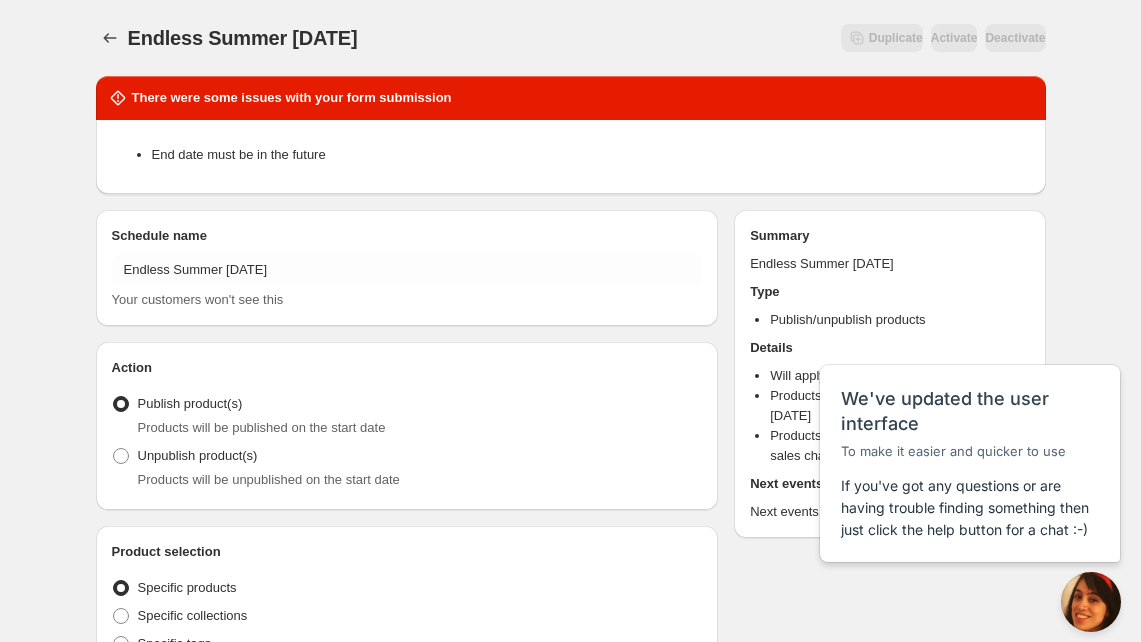 click on "End date must be in the future" at bounding box center [571, 155] 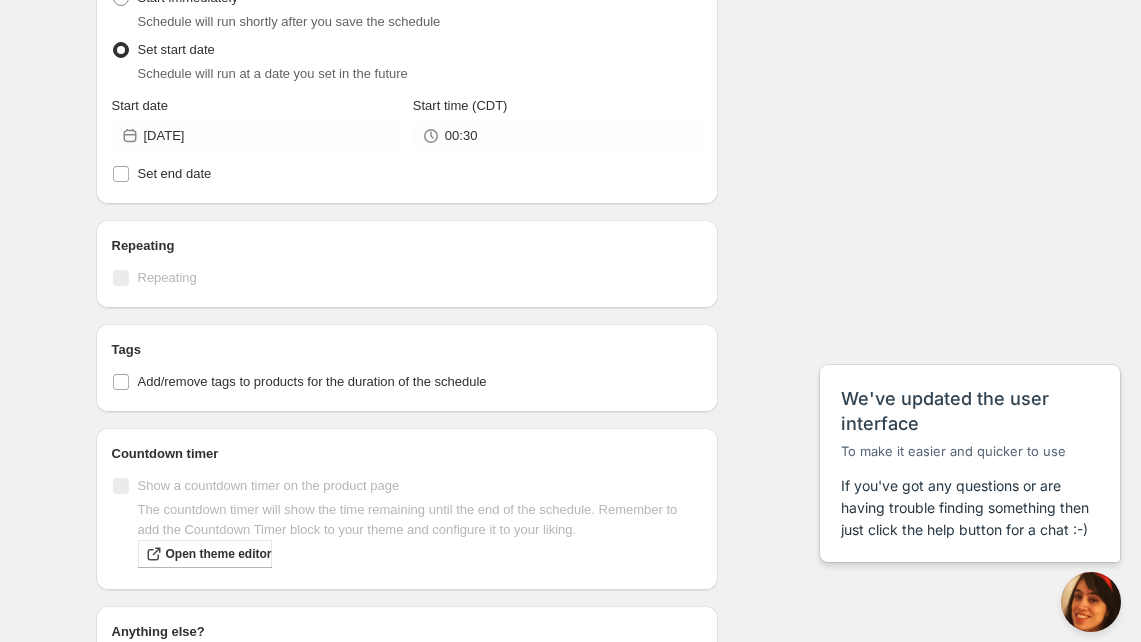 scroll, scrollTop: 2364, scrollLeft: 0, axis: vertical 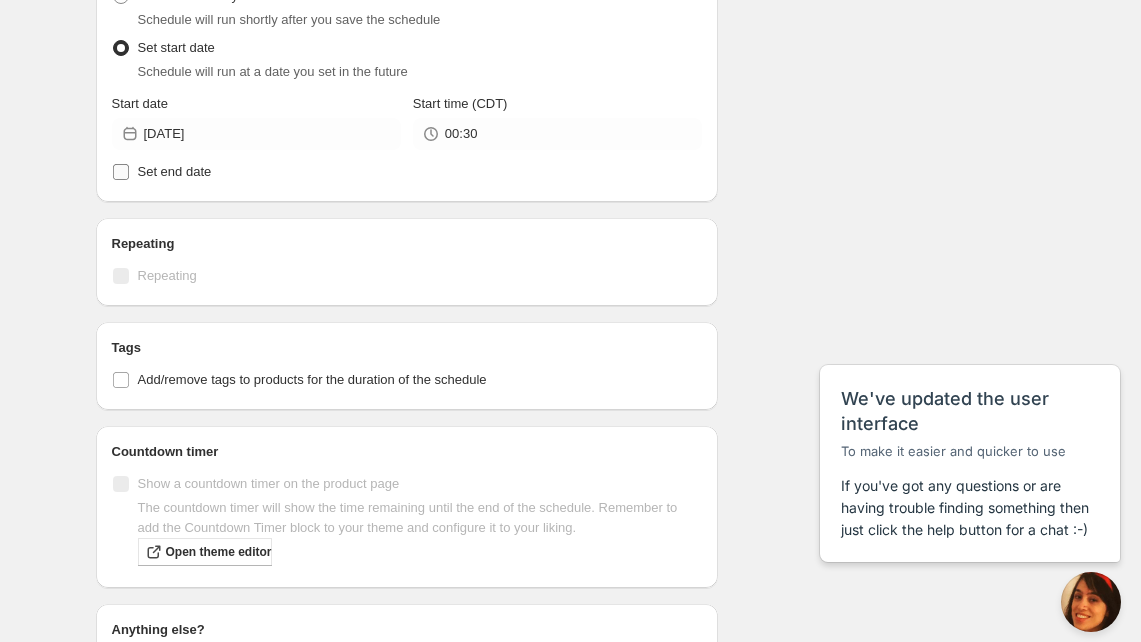 click on "Set end date" at bounding box center (121, 172) 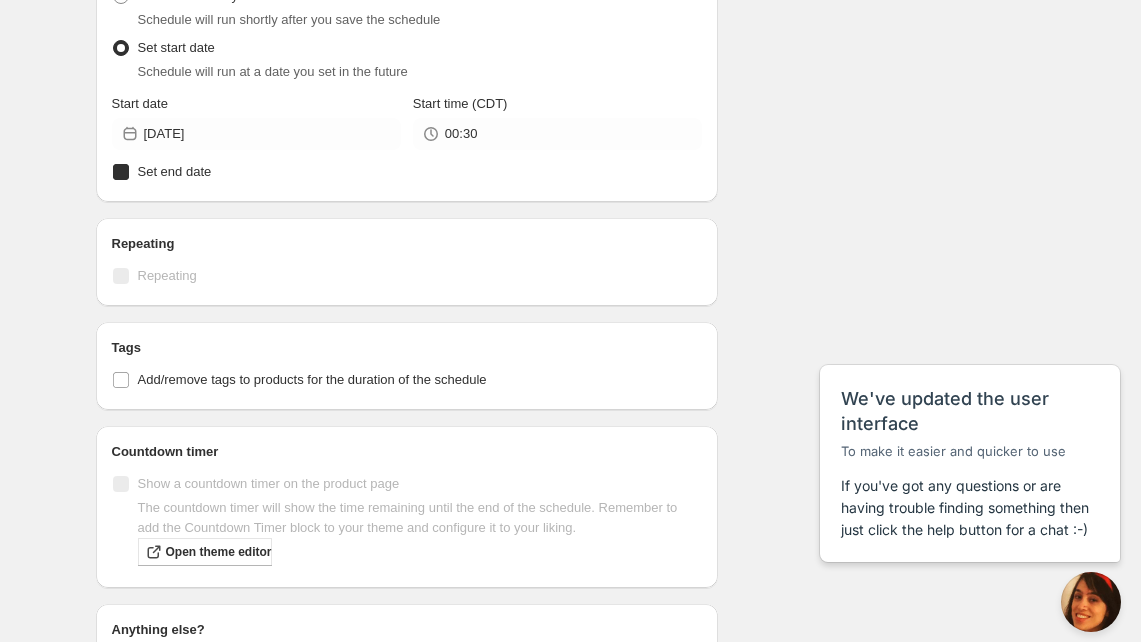 checkbox on "true" 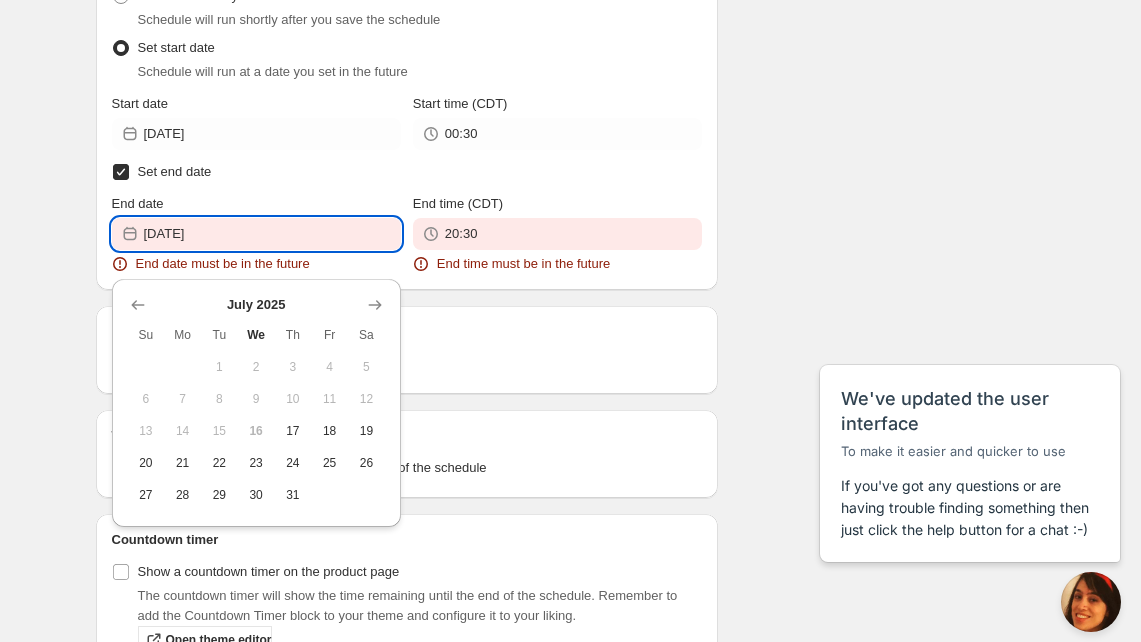 click on "[DATE]" at bounding box center (272, 234) 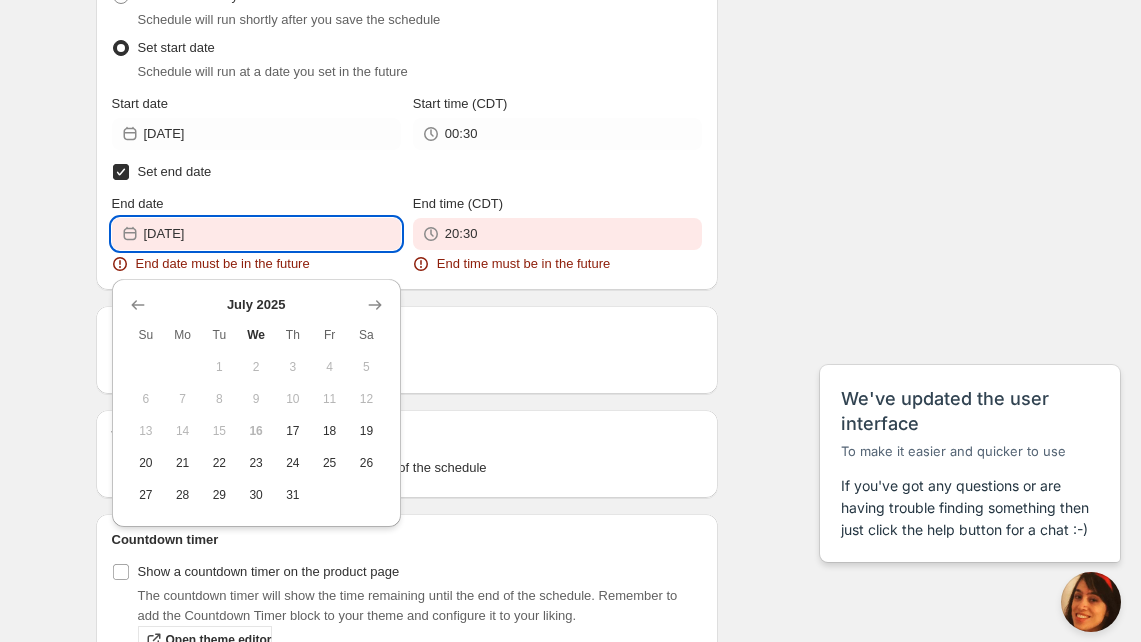 click on "[DATE]" at bounding box center [272, 234] 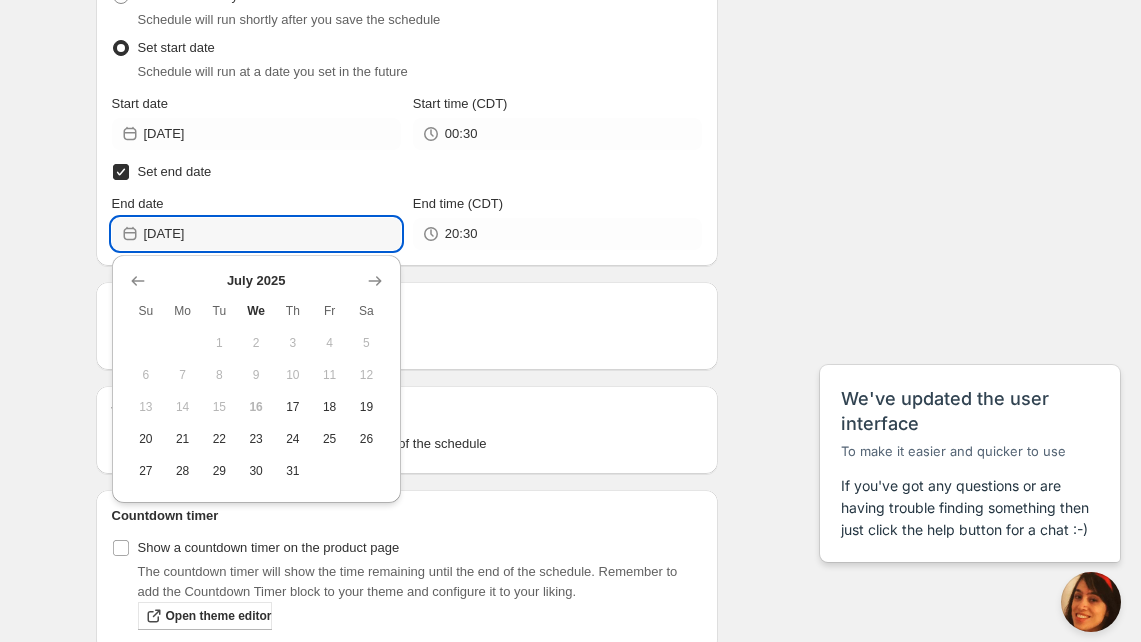 type on "[DATE]" 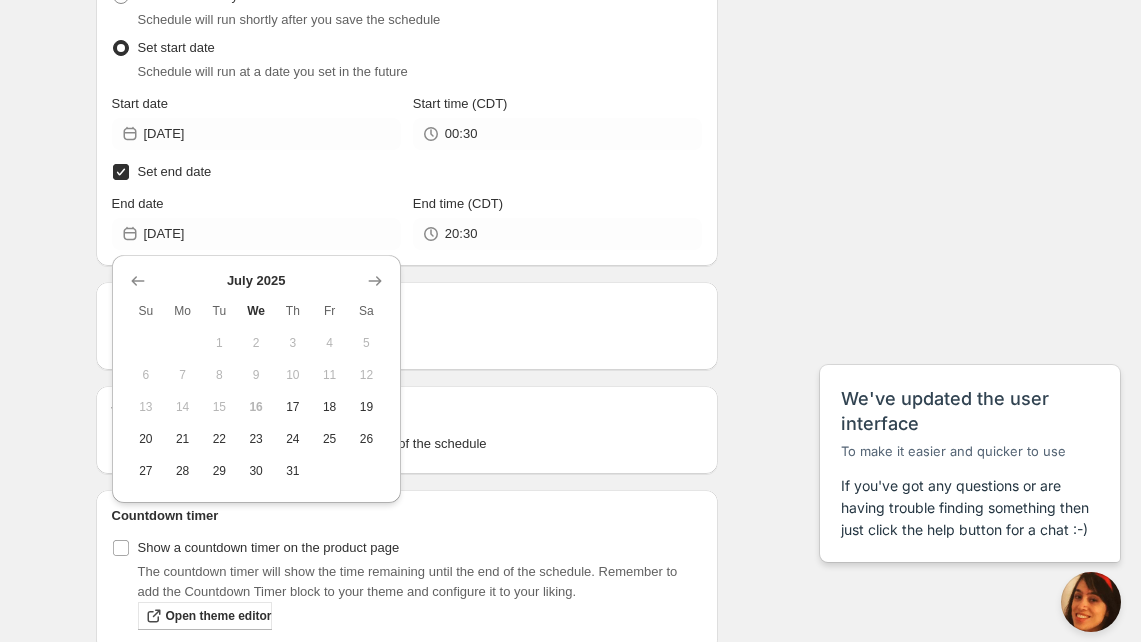 click on "Active dates Active Date Type Start immediately Schedule will run shortly after you save the schedule Set start date Schedule will run at a date you set in the future Start date [DATE] Start time (CDT) 00:30 Set end date End date [DATE] End time (CDT) 20:30" at bounding box center (407, 104) 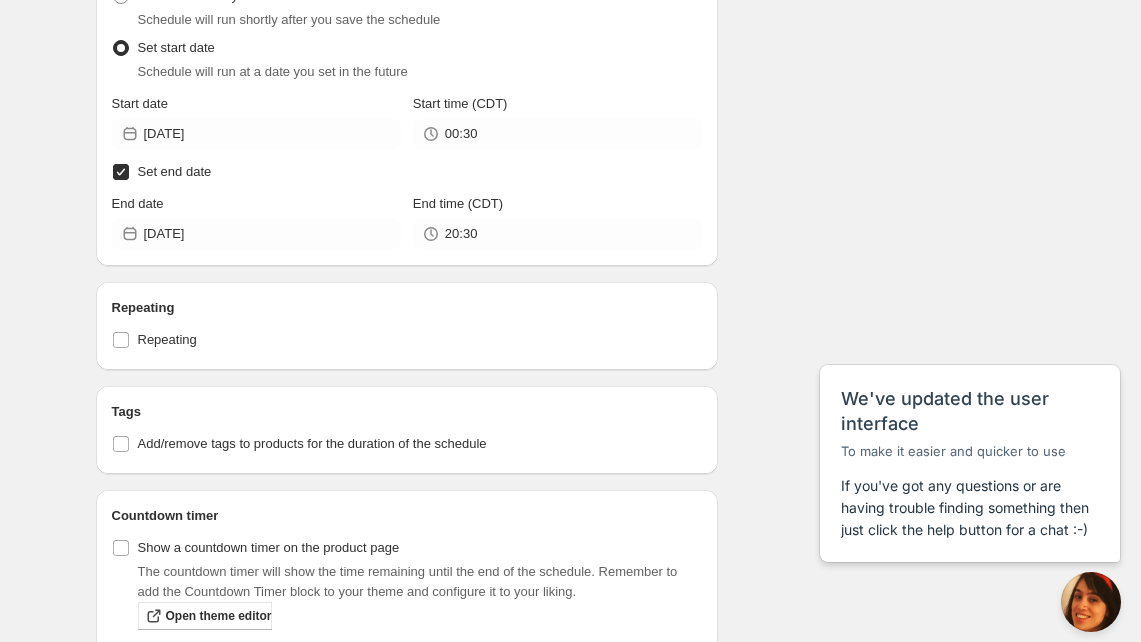 click on "Set end date" at bounding box center [121, 172] 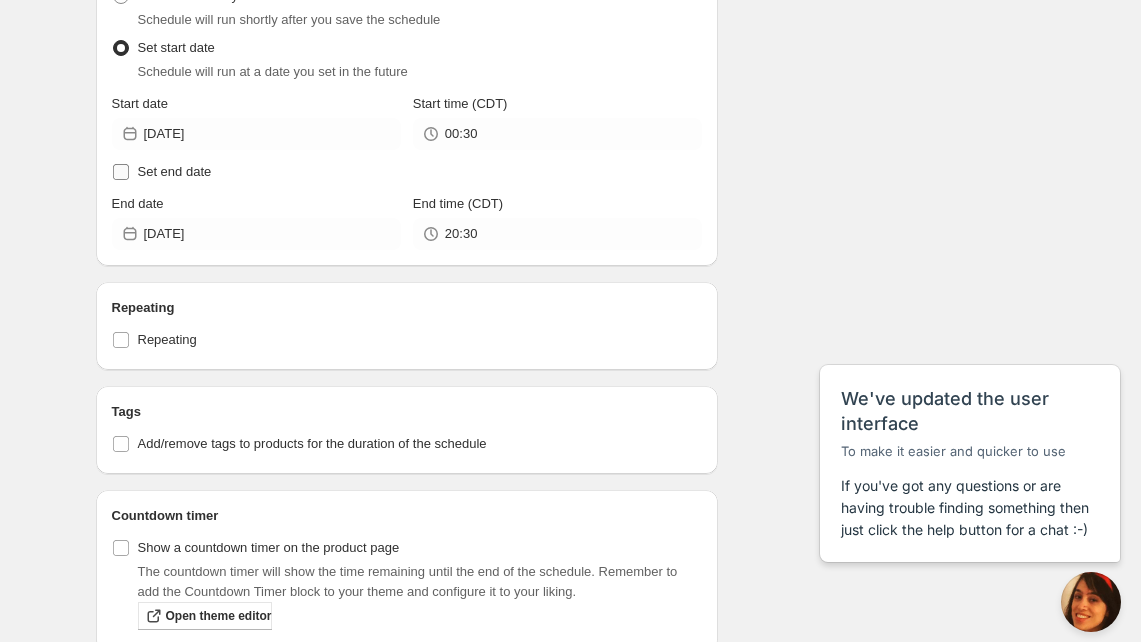 checkbox on "false" 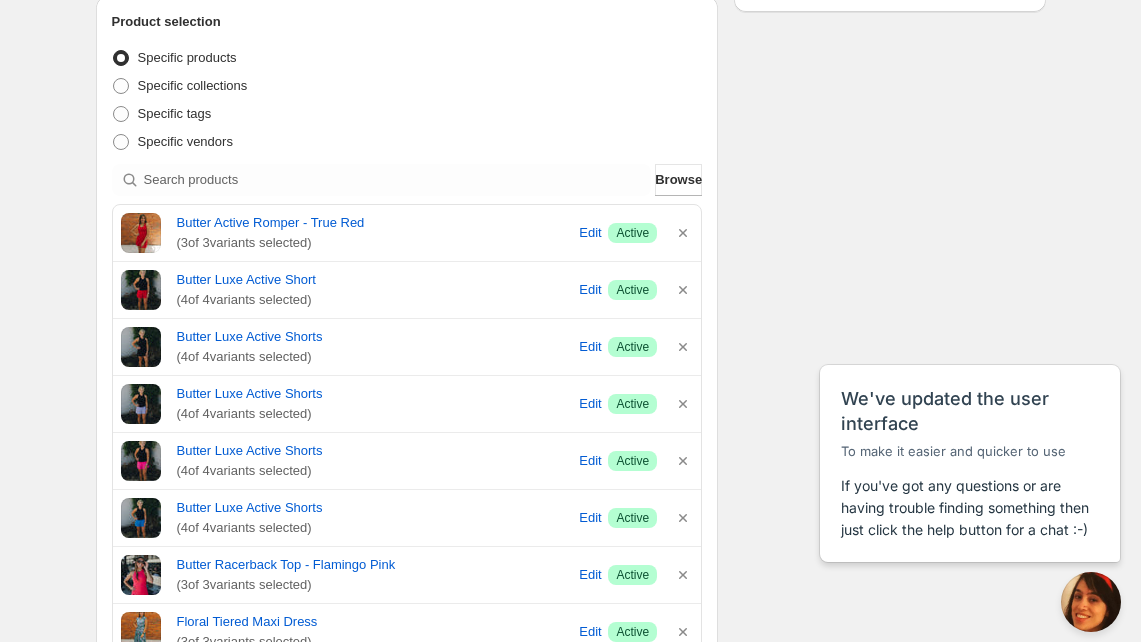 scroll, scrollTop: 0, scrollLeft: 0, axis: both 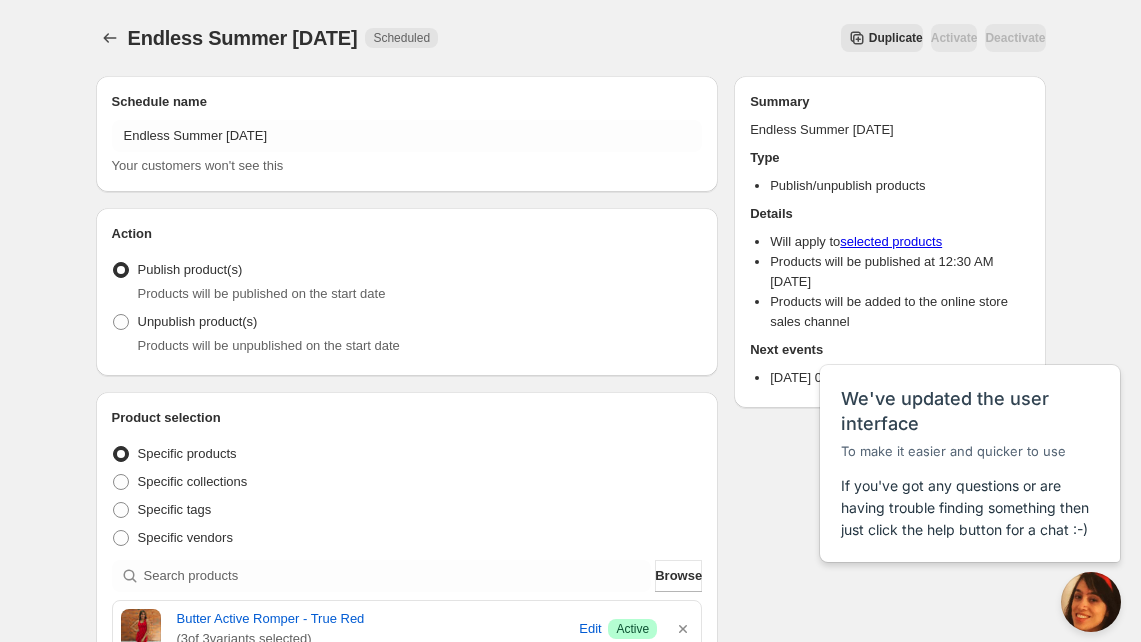 click on "Endless Summer [DATE]. This page is ready Endless Summer [DATE] Scheduled Duplicate Activate Deactivate More actions Duplicate Activate Deactivate Submit Schedule name Endless Summer [DATE] Your customers won't see this Action Action Publish product(s) Products will be published on the start date Unpublish product(s) Products will be unpublished on the start date Product selection Entity type Specific products Specific collections Specific tags Specific vendors Browse Butter Active Romper - True Red ( 3  of   3  variants selected) Edit Success Active Butter Luxe Active Short ( 4  of   4  variants selected) Edit Success Active Butter Luxe Active Shorts ( 4  of   4  variants selected) Edit Success Active Butter Luxe Active Shorts ( 4  of   4  variants selected) Edit Success Active Butter Luxe Active Shorts ( 4  of   4  variants selected) Edit Success Active Butter Luxe Active Shorts ( 4  of   4  variants selected) Edit Success Active Butter Racerback Top - Flamingo Pink ( 3  of   3 Edit Success (" at bounding box center [571, 1490] 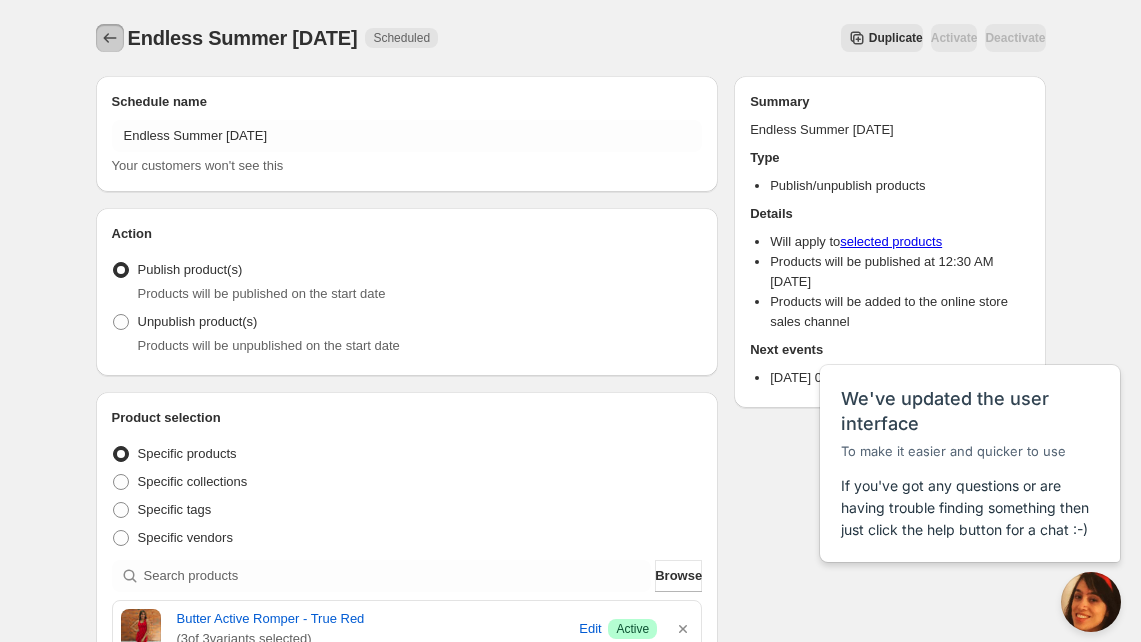 click at bounding box center (110, 38) 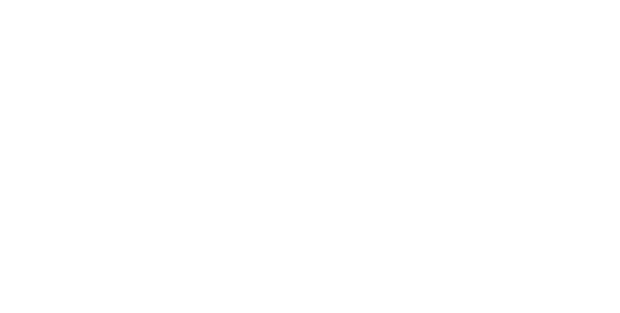 scroll, scrollTop: 0, scrollLeft: 0, axis: both 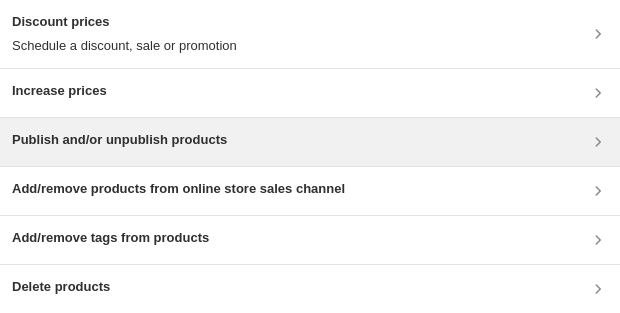click on "Publish and/or unpublish products" at bounding box center [119, 140] 